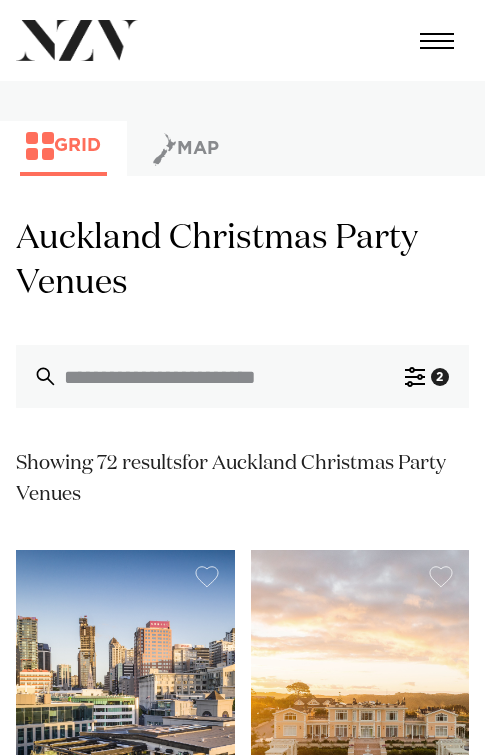 scroll, scrollTop: 200, scrollLeft: 0, axis: vertical 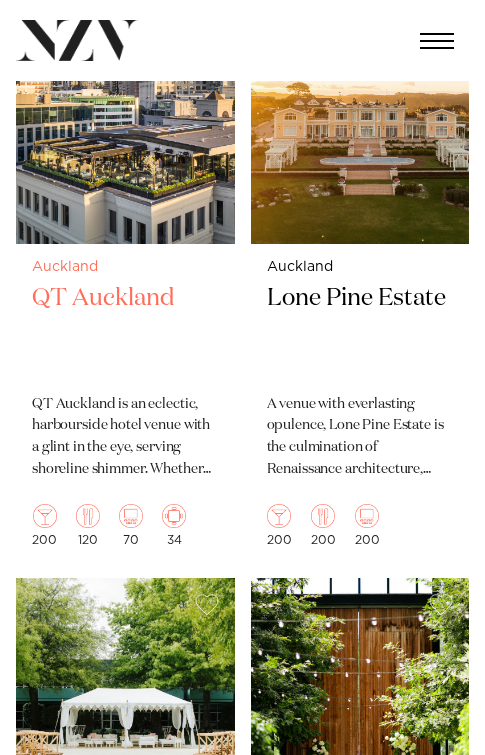 click at bounding box center [125, 96] 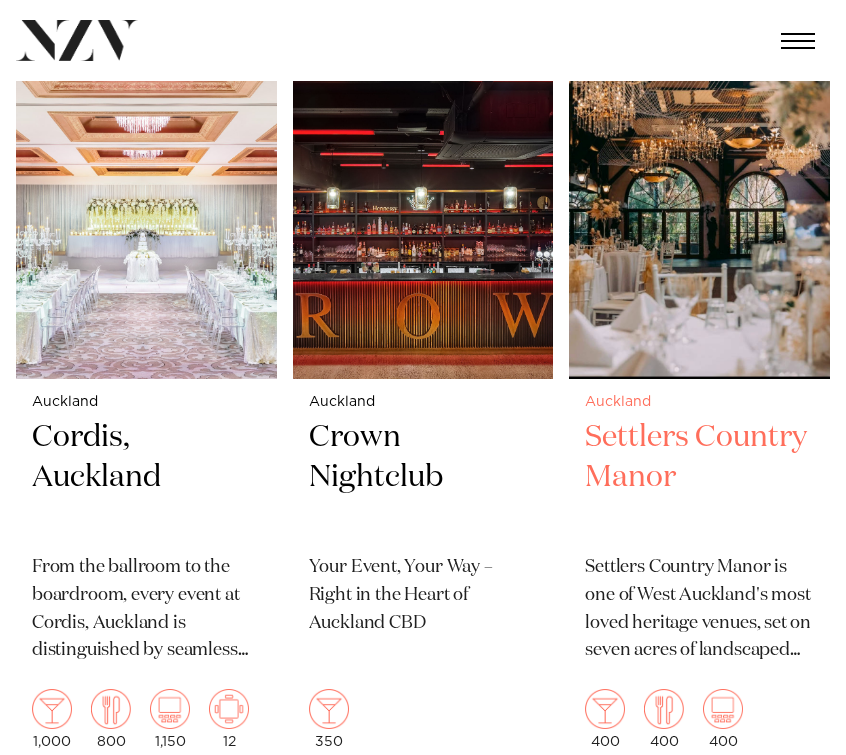 scroll, scrollTop: 5100, scrollLeft: 0, axis: vertical 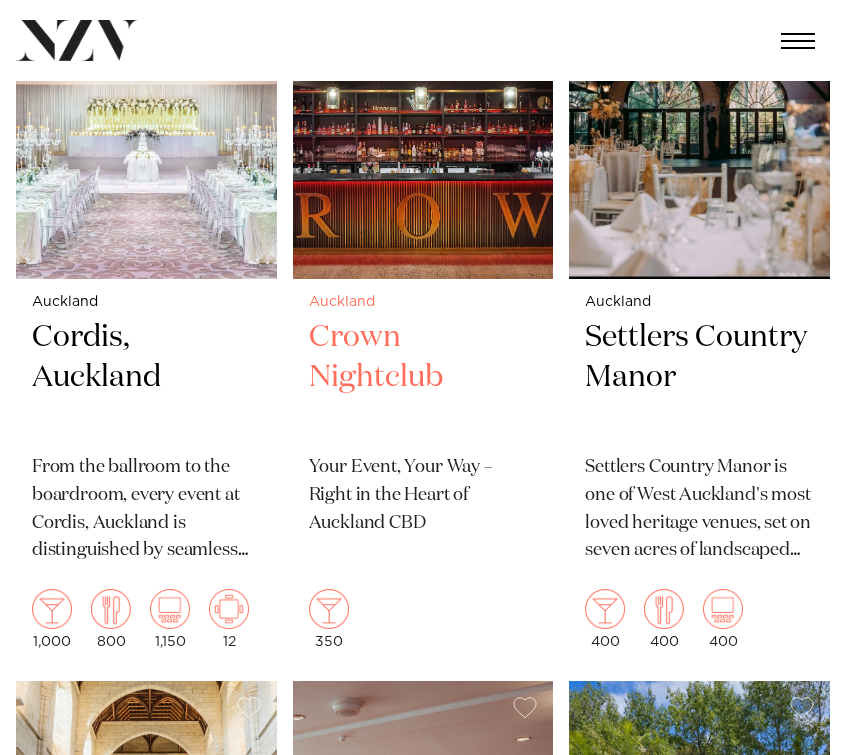 click on "Crown Nightclub" at bounding box center (423, 378) 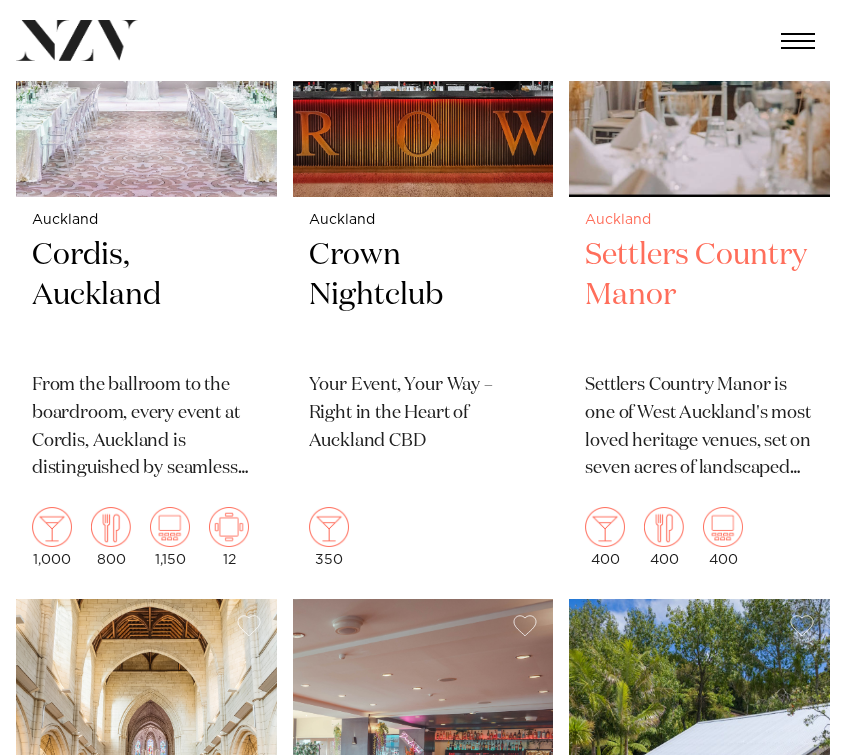 scroll, scrollTop: 5100, scrollLeft: 0, axis: vertical 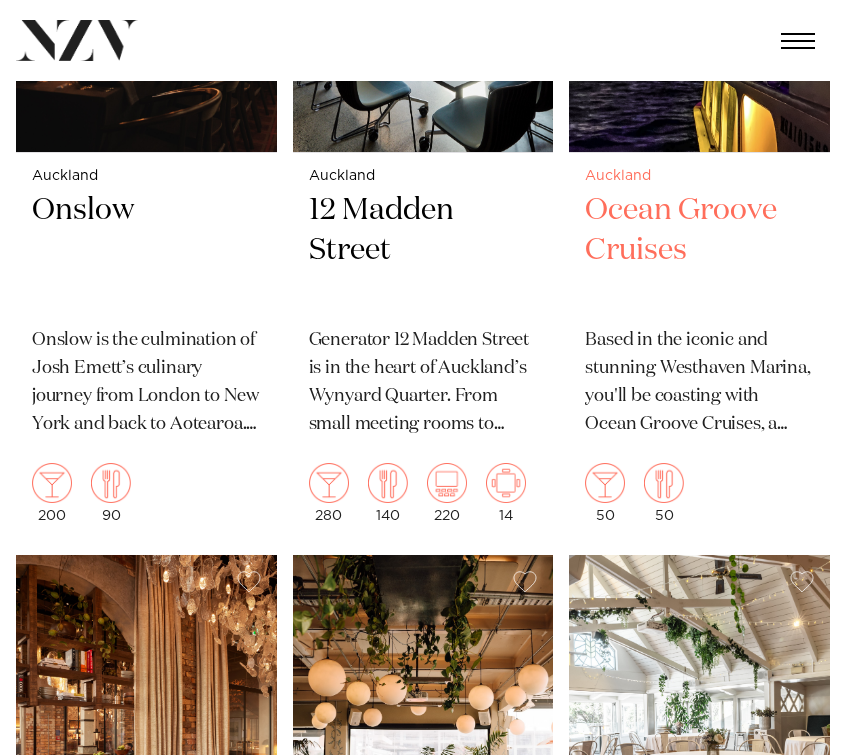 click on "Ocean Groove Cruises" at bounding box center (699, 251) 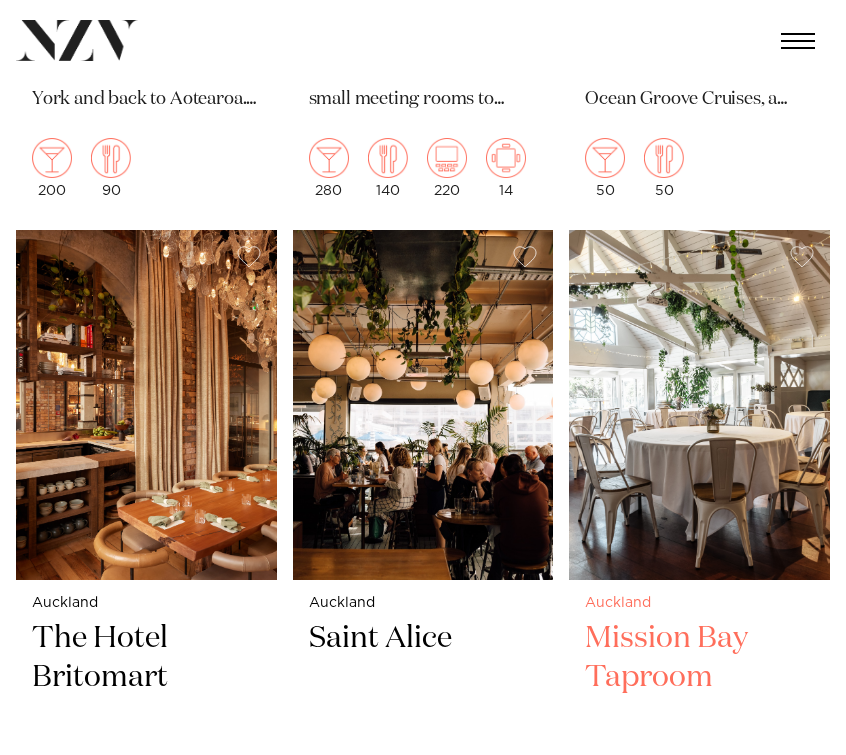 scroll, scrollTop: 13900, scrollLeft: 0, axis: vertical 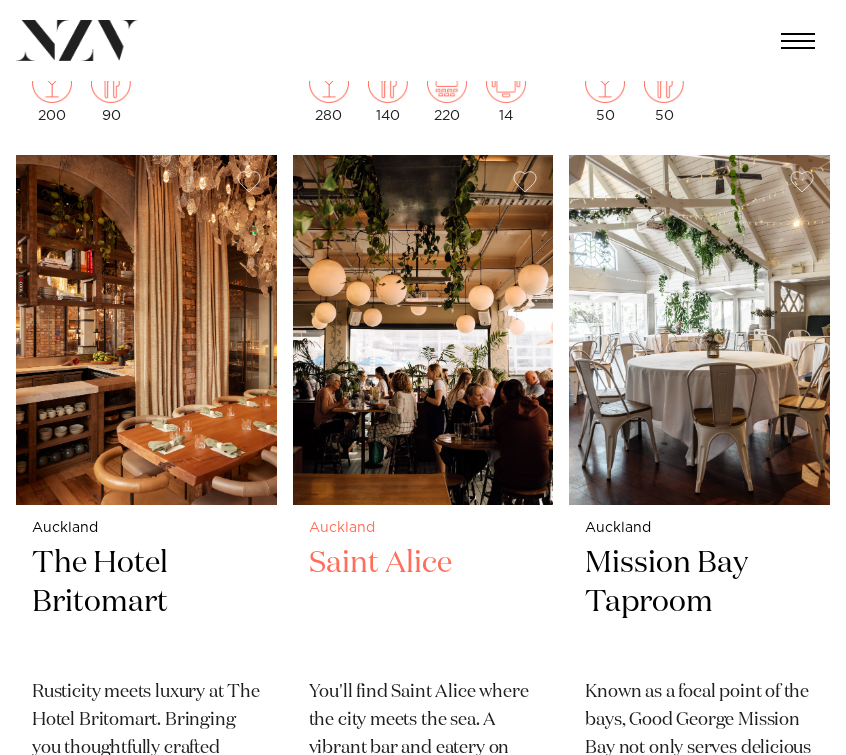 drag, startPoint x: 426, startPoint y: 429, endPoint x: 337, endPoint y: 415, distance: 90.0944 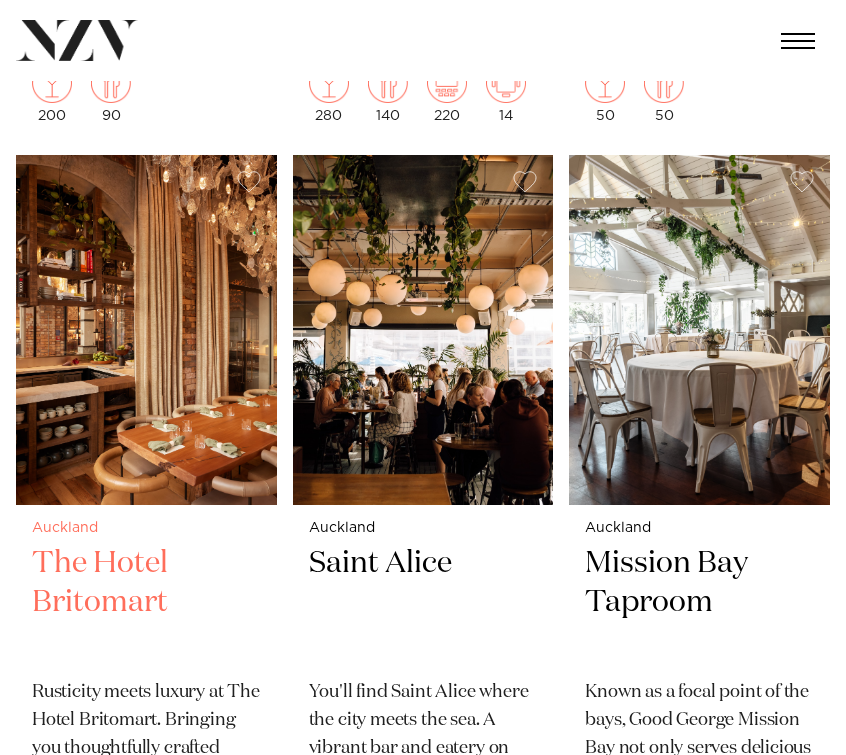 click at bounding box center [146, 330] 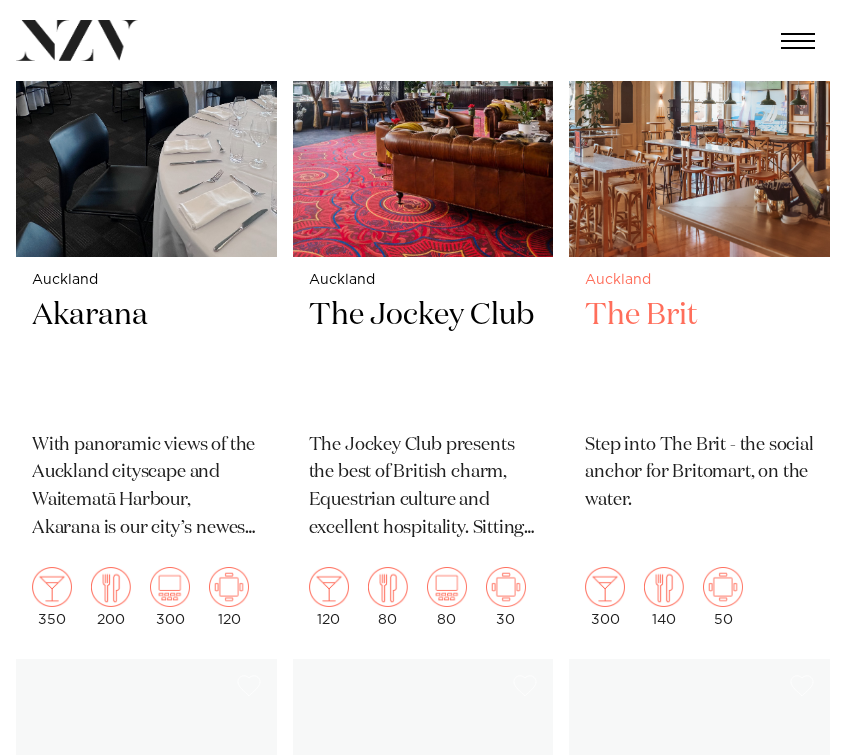 scroll, scrollTop: 14600, scrollLeft: 0, axis: vertical 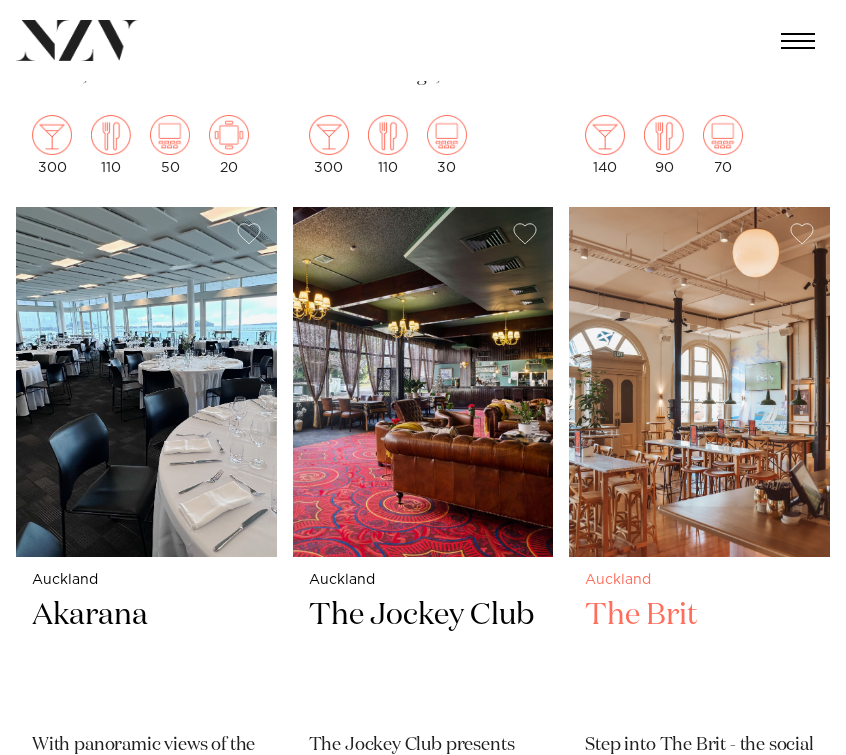 click at bounding box center (699, 382) 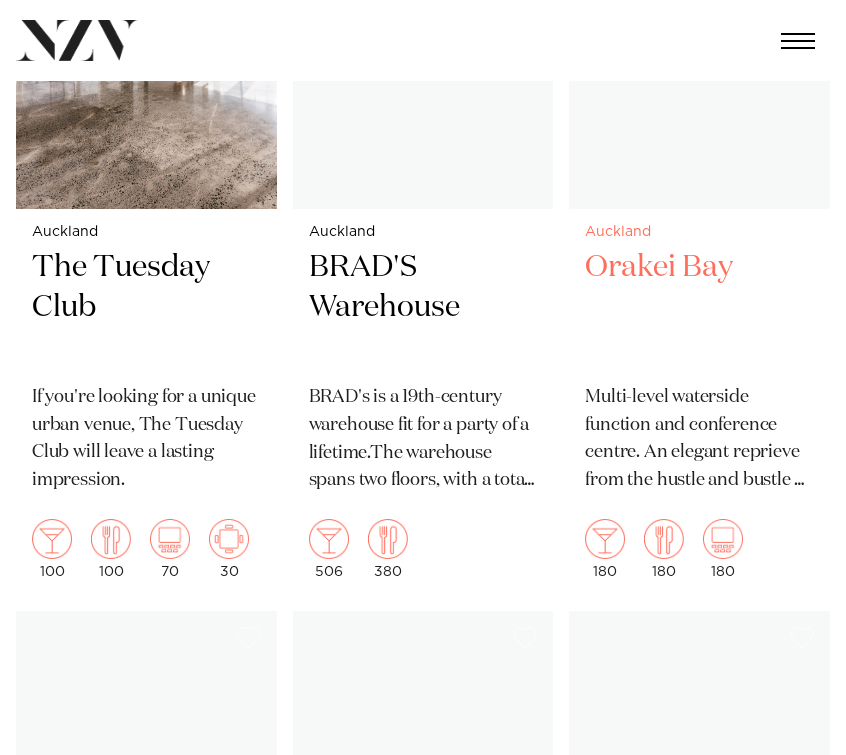 scroll, scrollTop: 15500, scrollLeft: 0, axis: vertical 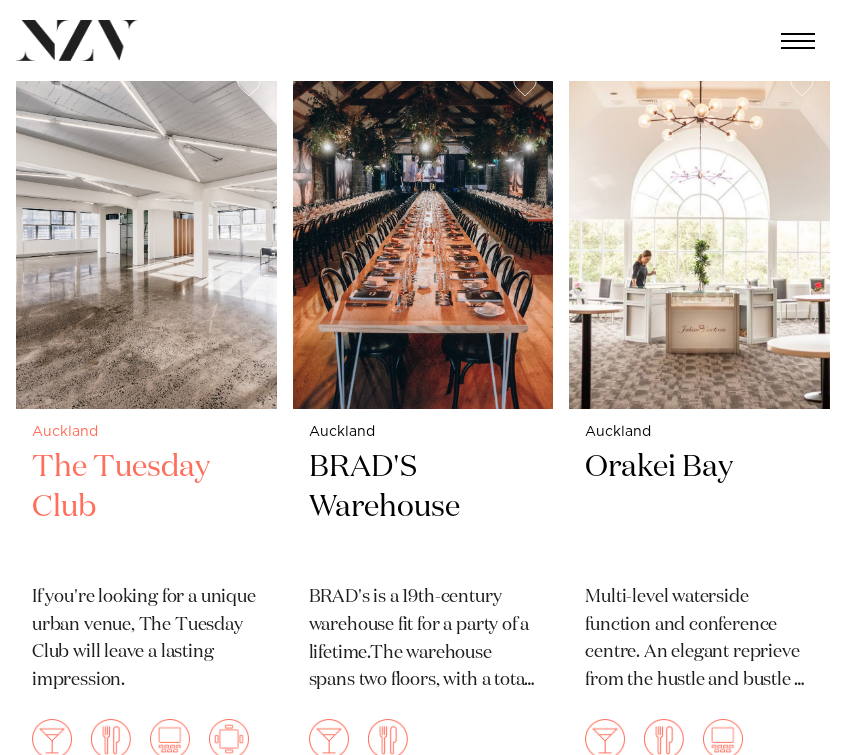 click at bounding box center [146, 234] 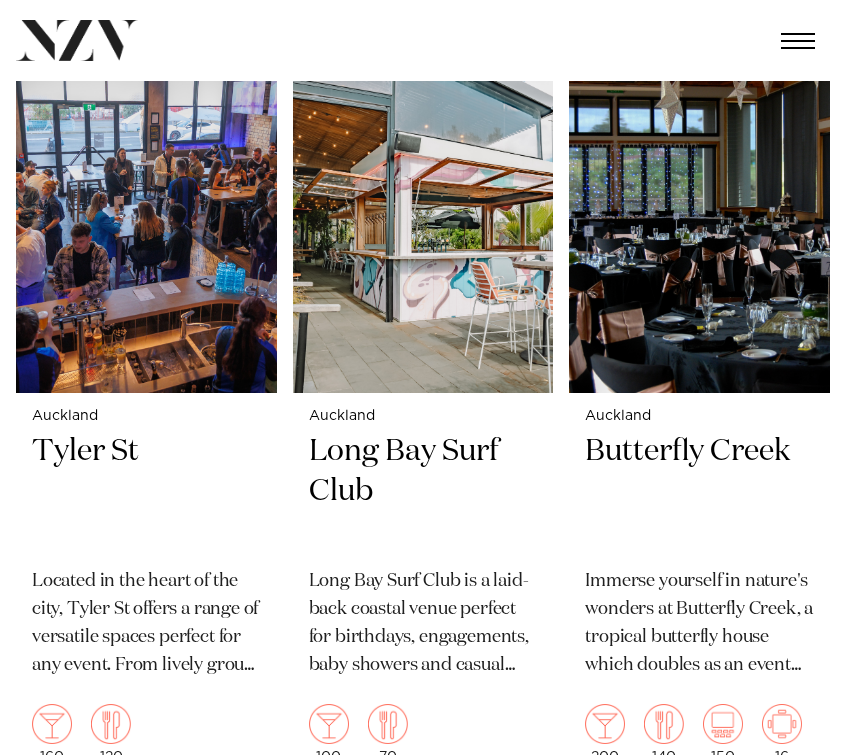scroll, scrollTop: 16900, scrollLeft: 0, axis: vertical 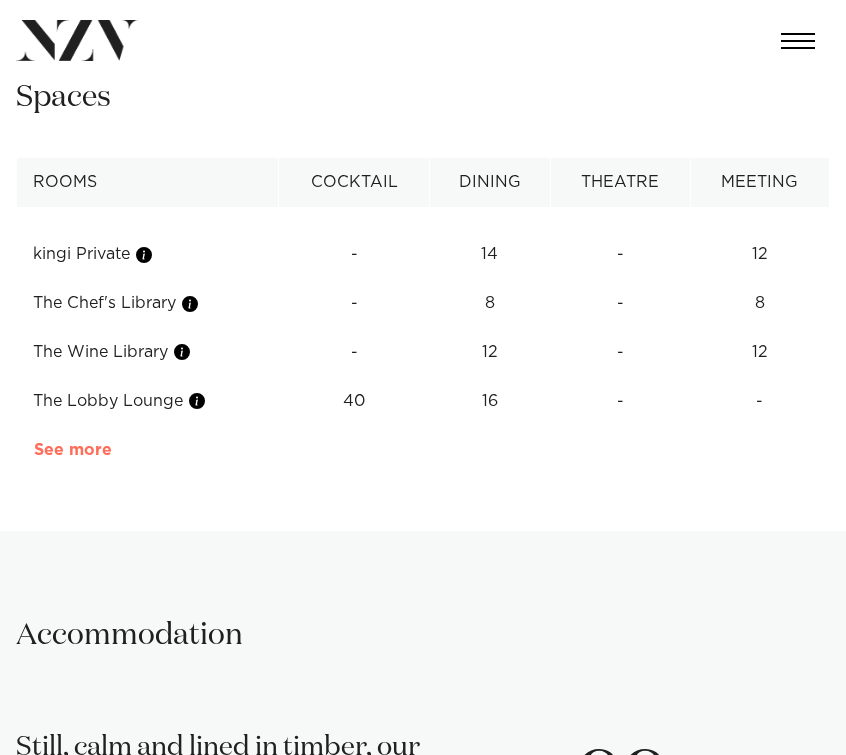 click on "See more" at bounding box center [112, 450] 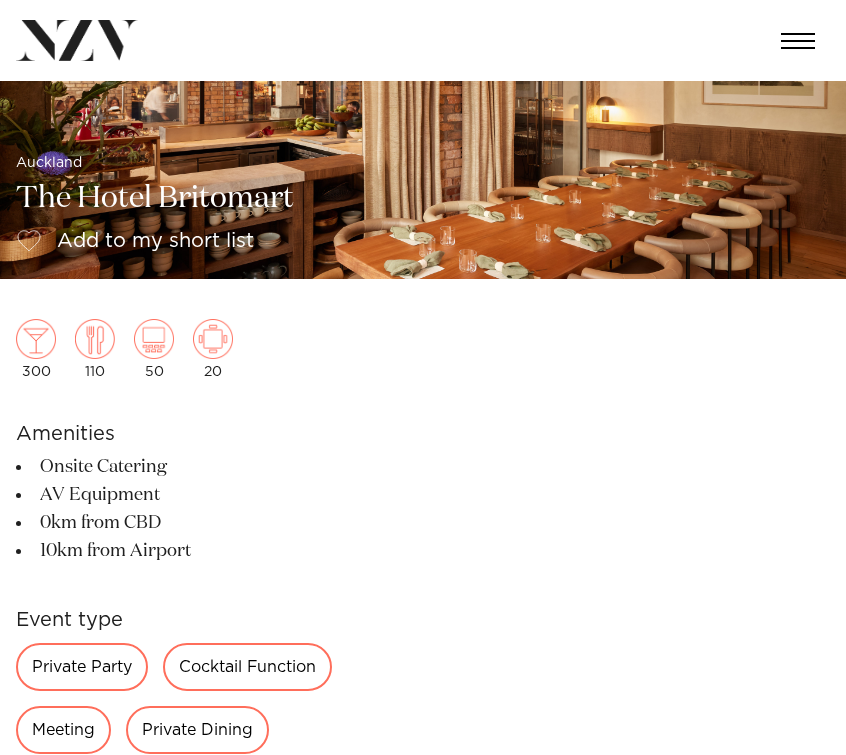 scroll, scrollTop: 0, scrollLeft: 0, axis: both 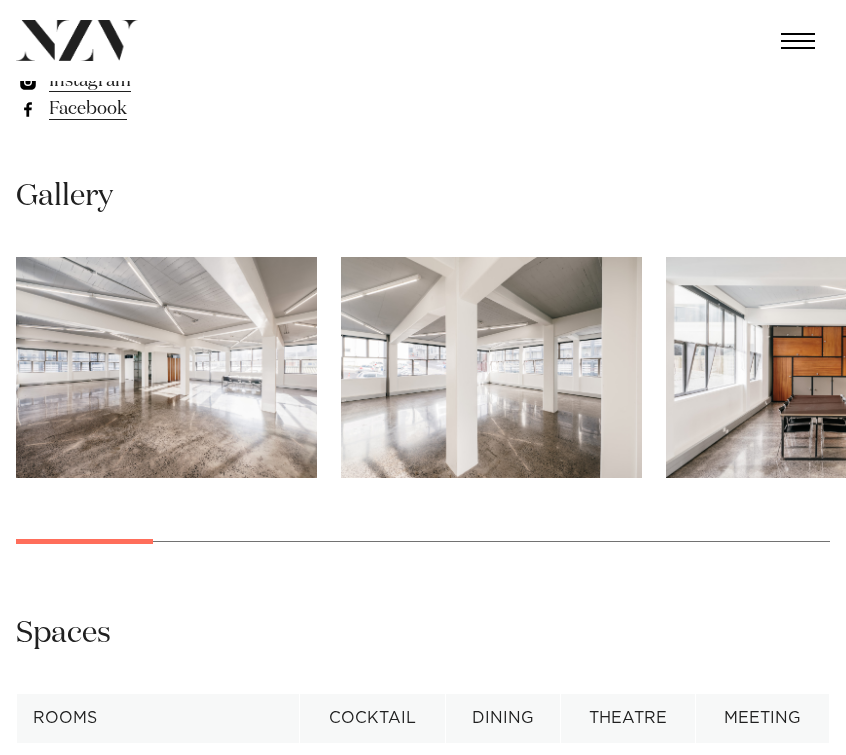 click at bounding box center [166, 367] 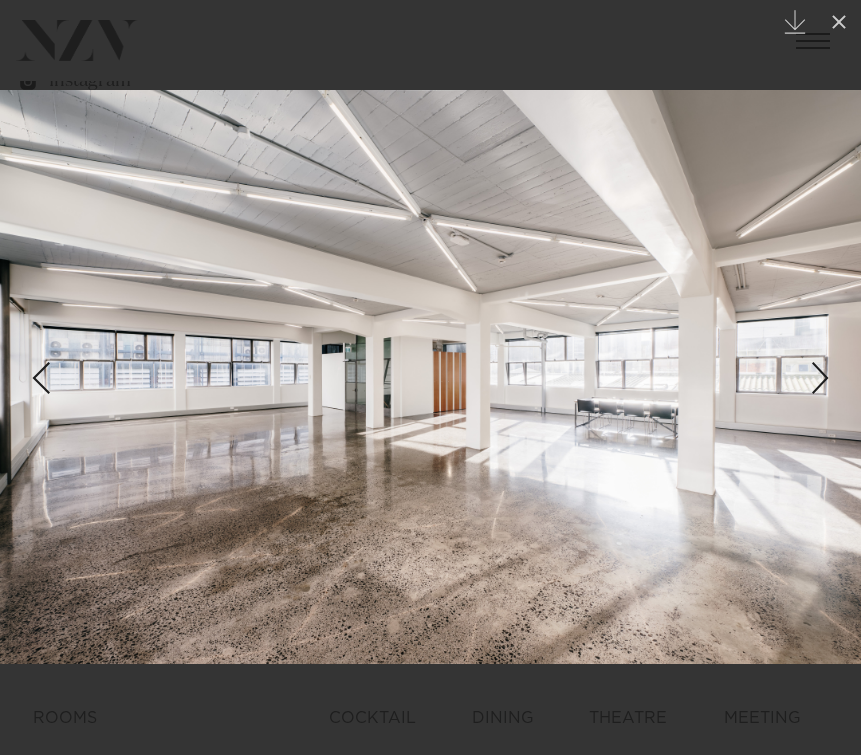 click at bounding box center (820, 378) 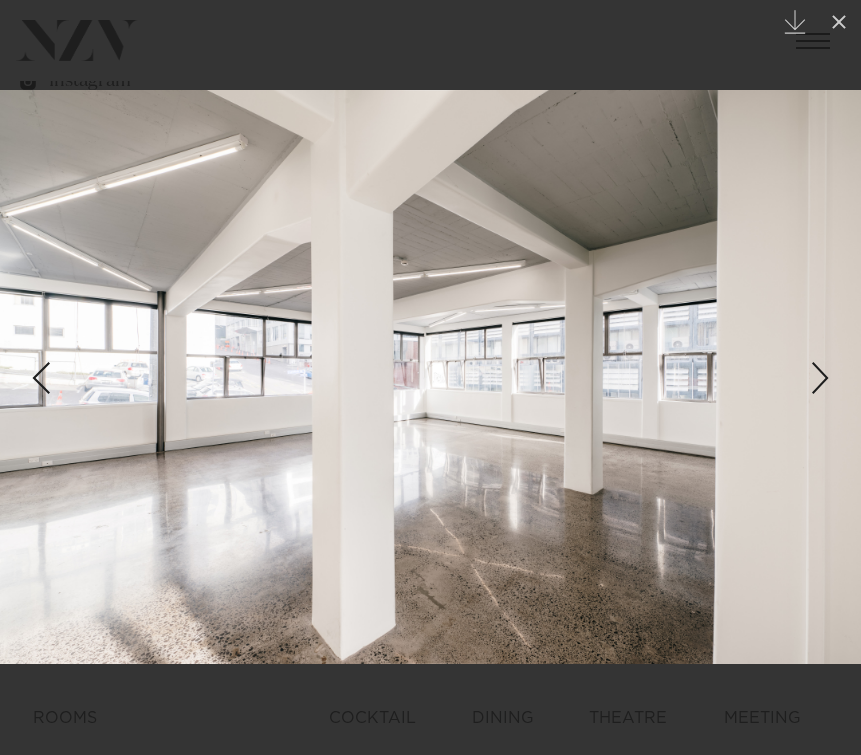 click at bounding box center [820, 378] 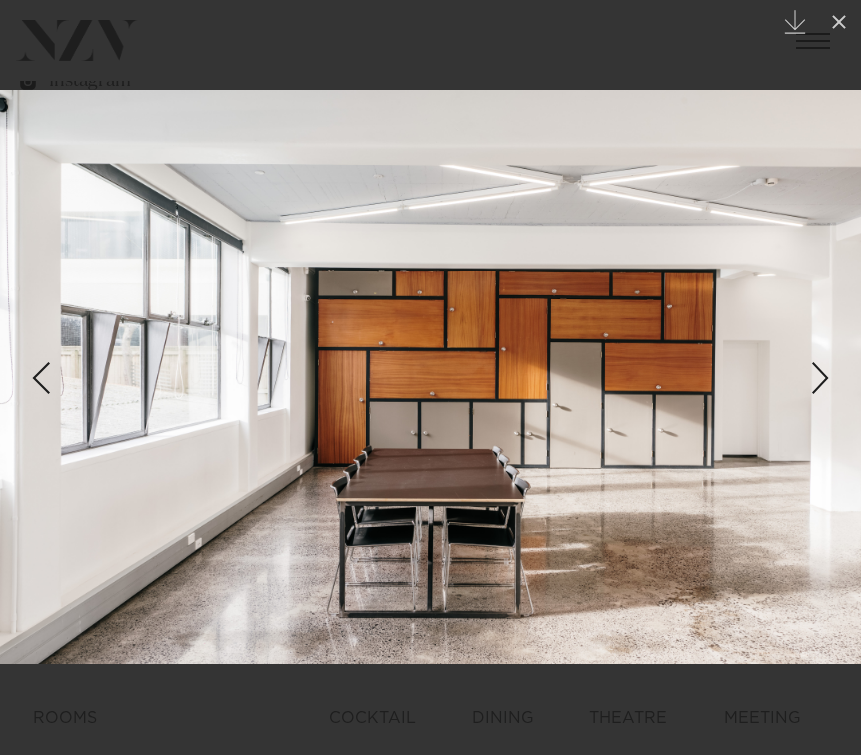 click at bounding box center (820, 378) 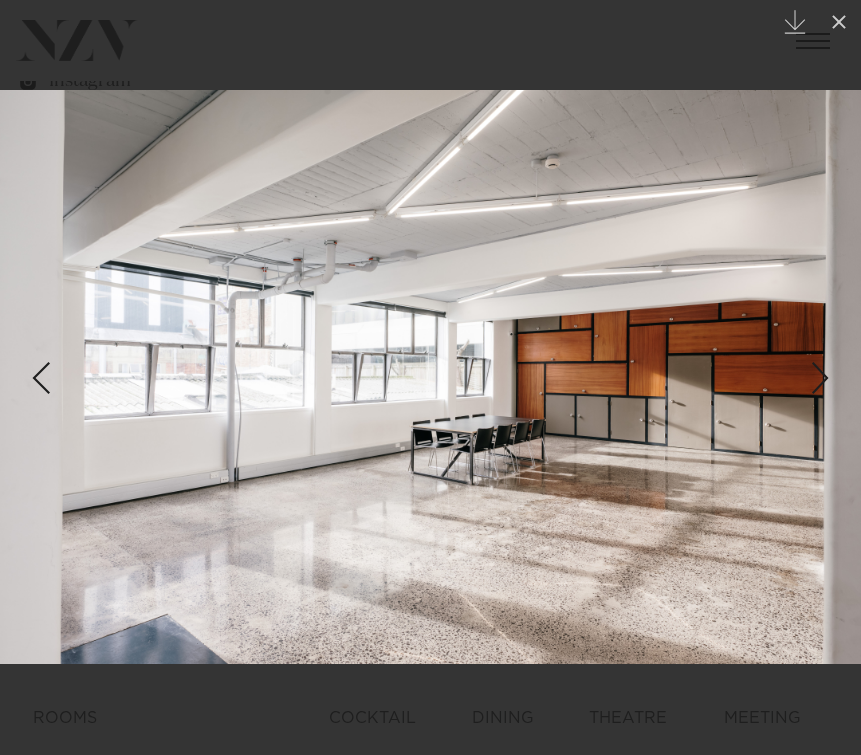 click at bounding box center [820, 378] 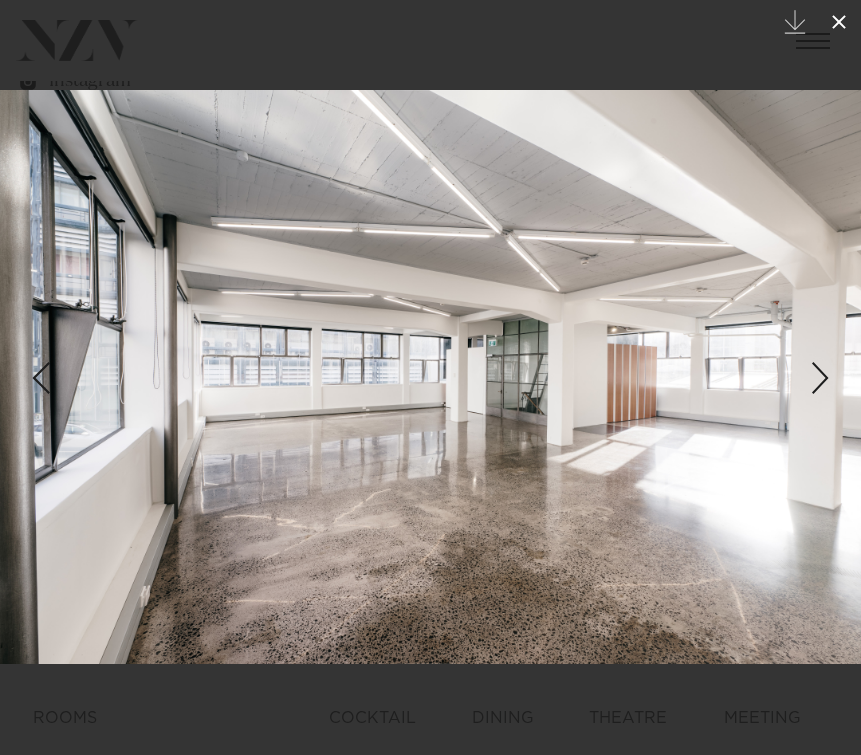 click 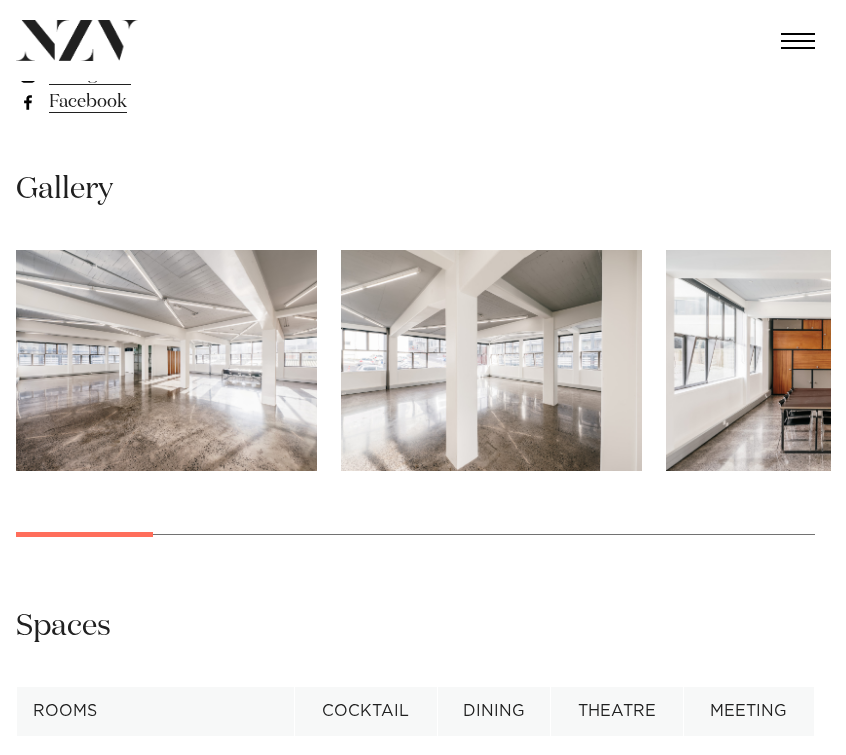 scroll, scrollTop: 0, scrollLeft: 0, axis: both 